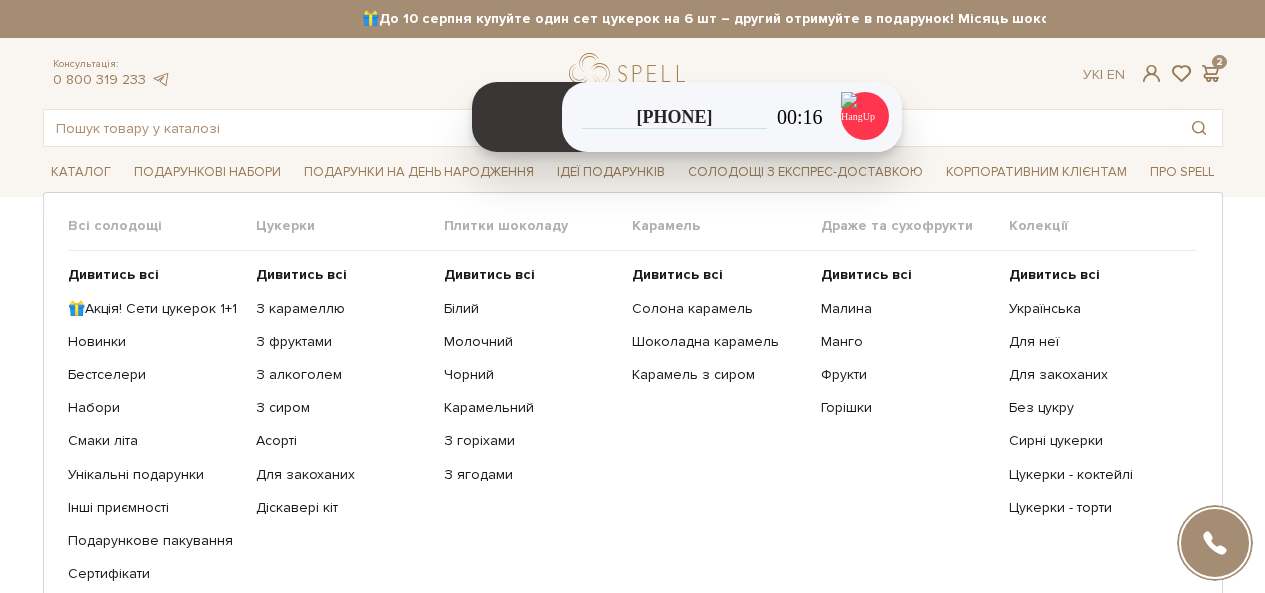 scroll, scrollTop: 0, scrollLeft: 0, axis: both 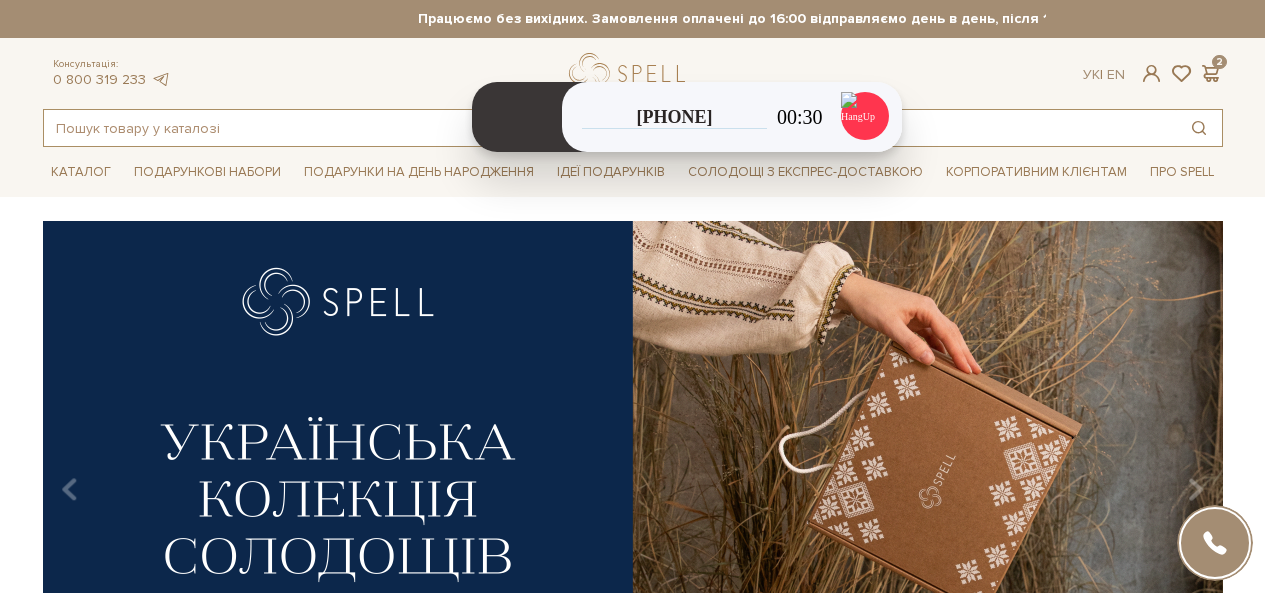 click at bounding box center [610, 128] 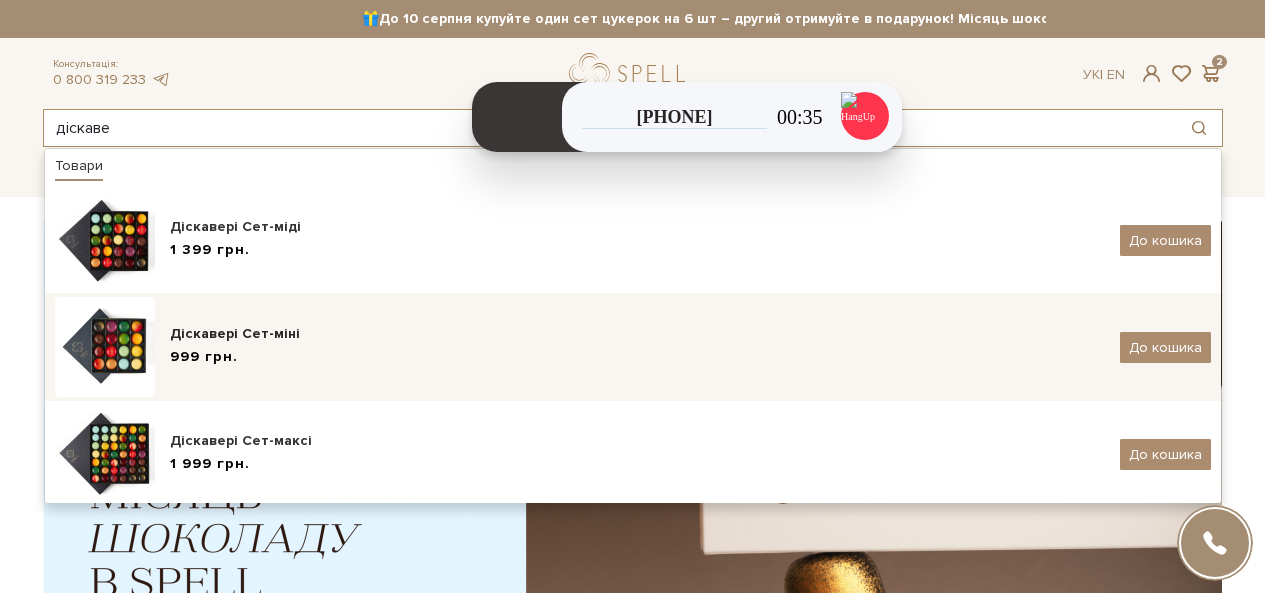 click on "Подарункові набори
SALE
Корпоративним клієнтам
Доставка і оплата
Консультація: [PHONE]
Передзвонити мені
Ук                 |
En
|
🎁До 10 серпня купуйте один сет цукерок на 6 шт – другий отримуйте в подарунок! Місяць шоколаду в Spell:  обрати свій сет >>
обрати свій сет >>
| |" at bounding box center (632, 2059) 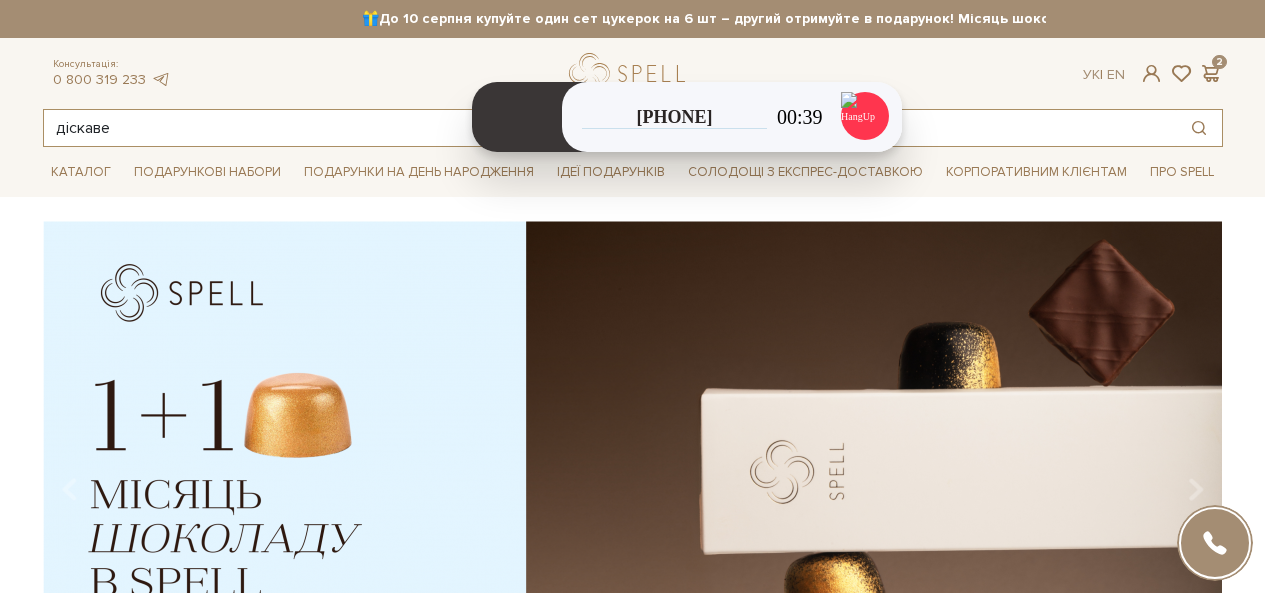 click on "діскаве" at bounding box center (610, 128) 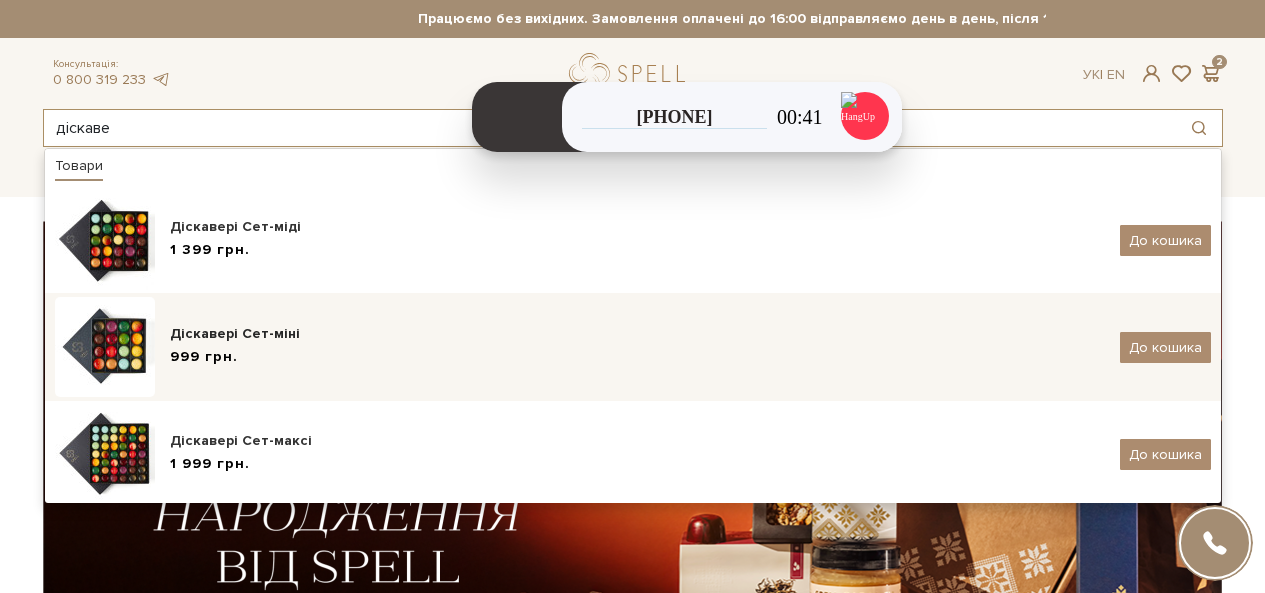 click on "Подарункові набори
SALE
Корпоративним клієнтам
Доставка і оплата
Консультація: 0 800 319 233
Передзвонити мені
Ук                 |
En
|
🎁До 10 серпня купуйте один сет цукерок на 6 шт – другий отримуйте в подарунок! Місяць шоколаду в Spell:  обрати свій сет >>
обрати свій сет >>
| |" at bounding box center [632, 2059] 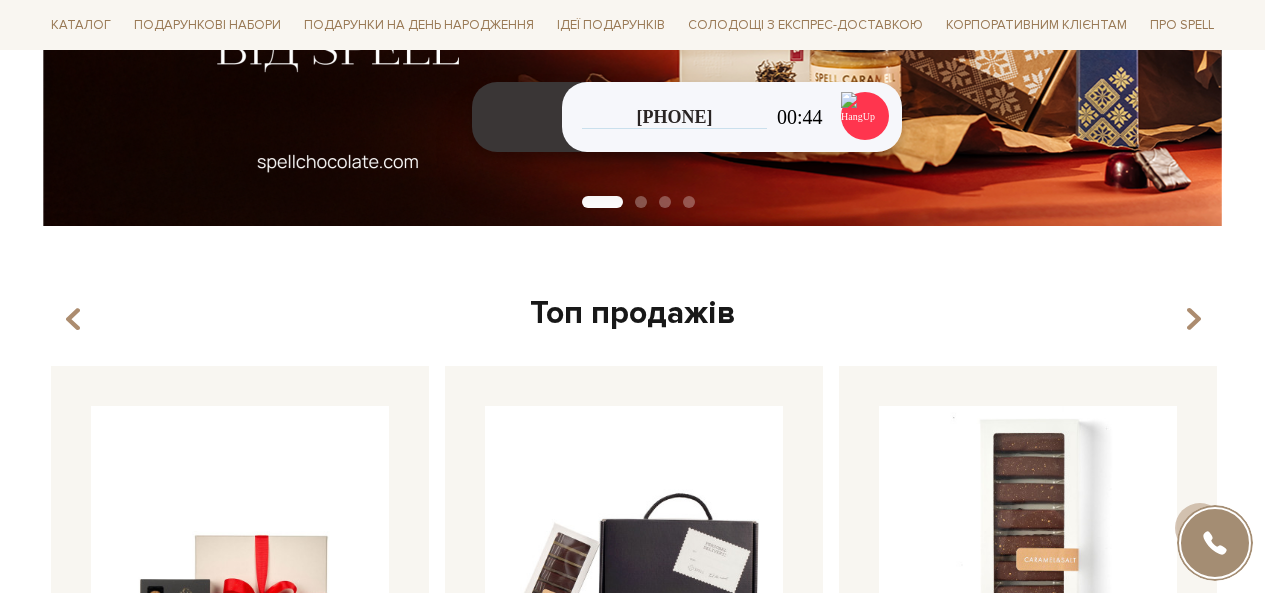 scroll, scrollTop: 1036, scrollLeft: 0, axis: vertical 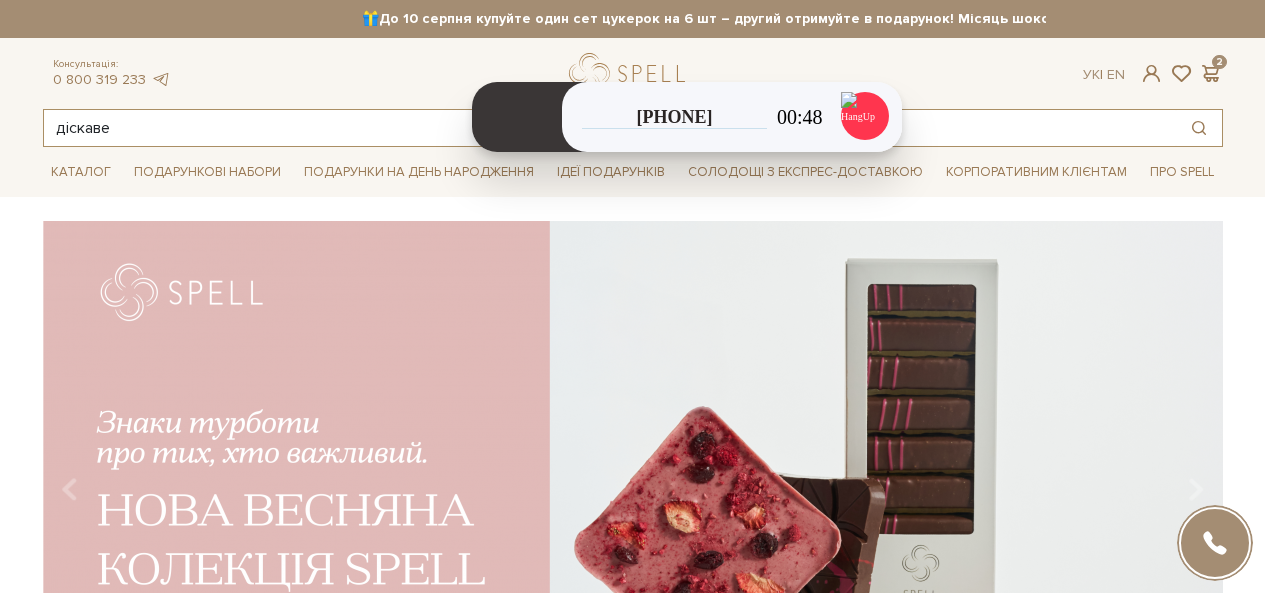 click on "діскаве" at bounding box center [610, 128] 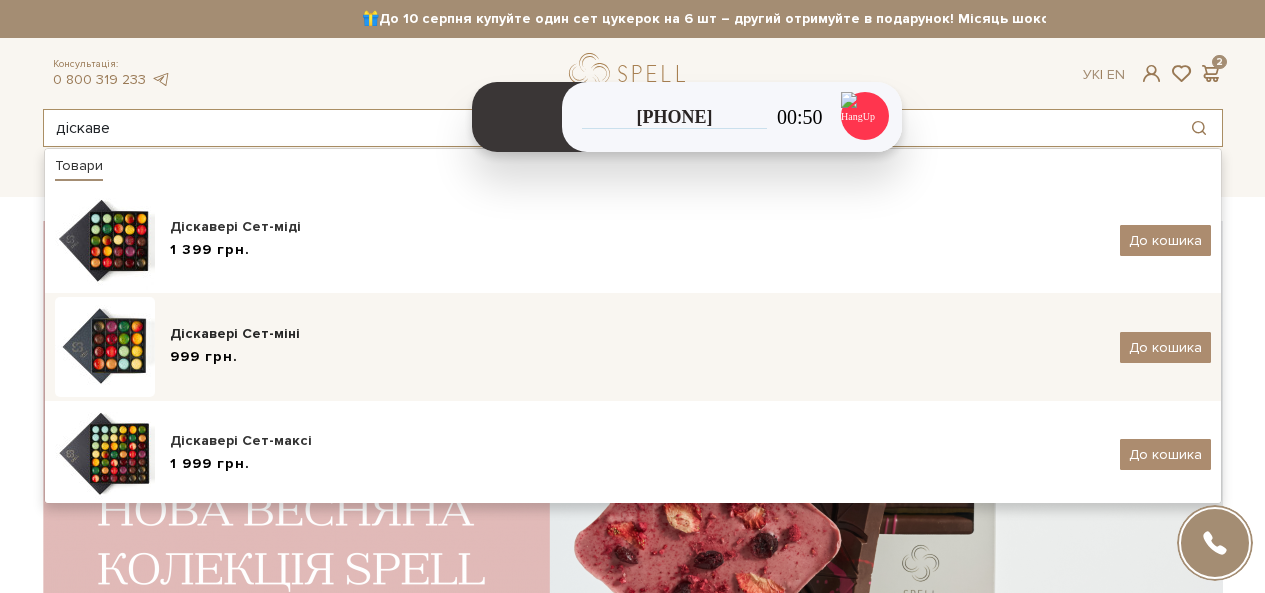 click on "Подарункові набори
SALE
Корпоративним клієнтам
Доставка і оплата
Консультація: 0 800 319 233
Передзвонити мені
Ук                 |
En
|
🎁До 10 серпня купуйте один сет цукерок на 6 шт – другий отримуйте в подарунок! Місяць шоколаду в Spell:  обрати свій сет >>
обрати свій сет >>
| |" at bounding box center (632, 2059) 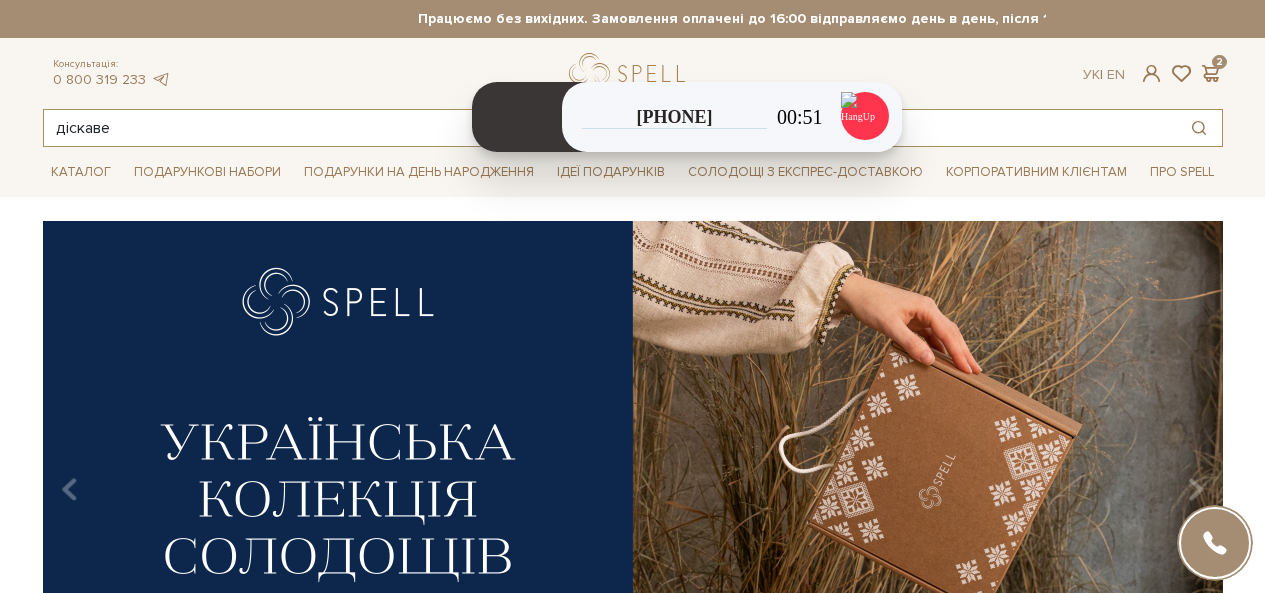 click on "діскаве" at bounding box center (610, 128) 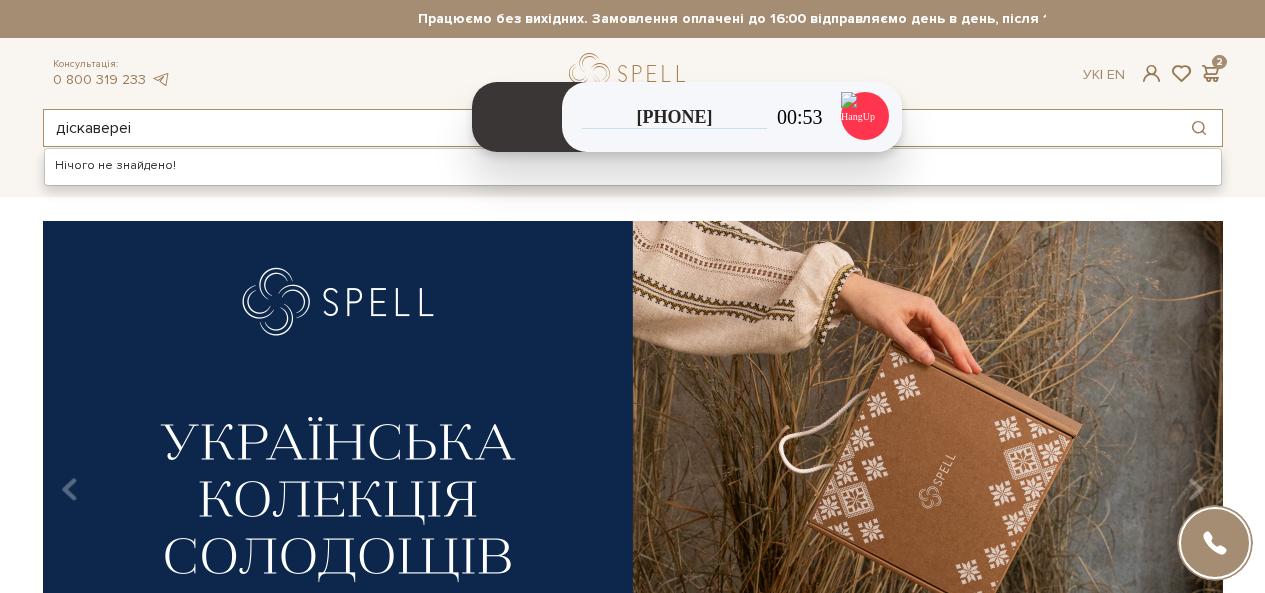 type on "діскавереі" 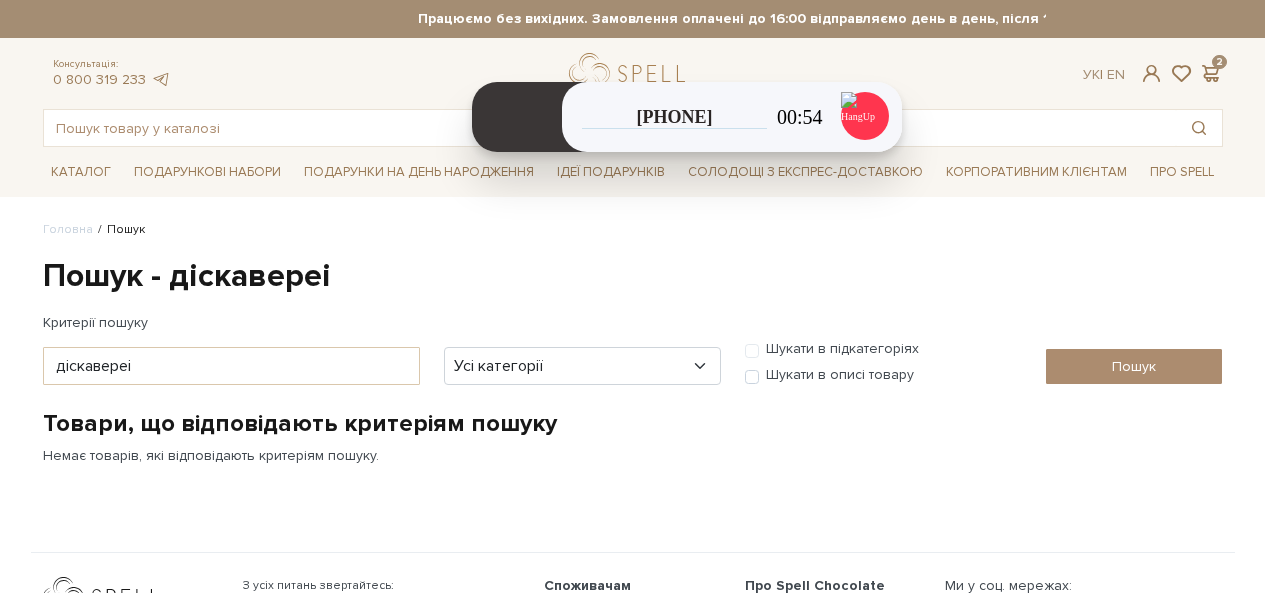 scroll, scrollTop: 0, scrollLeft: 0, axis: both 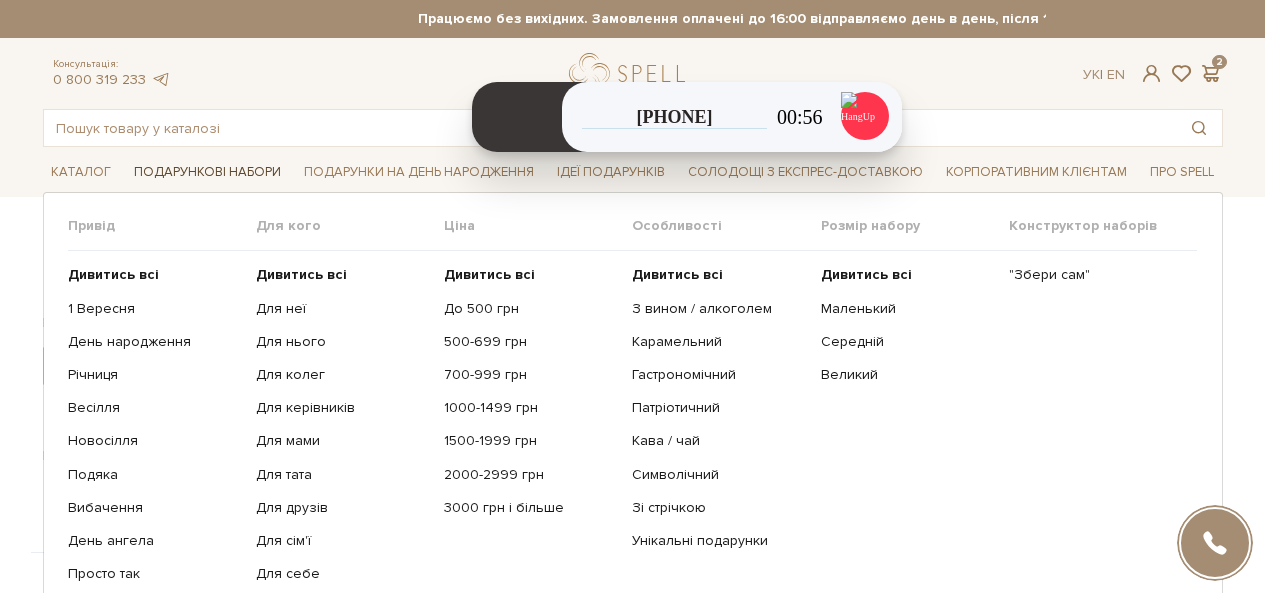 click on "Подарункові набори" at bounding box center [207, 172] 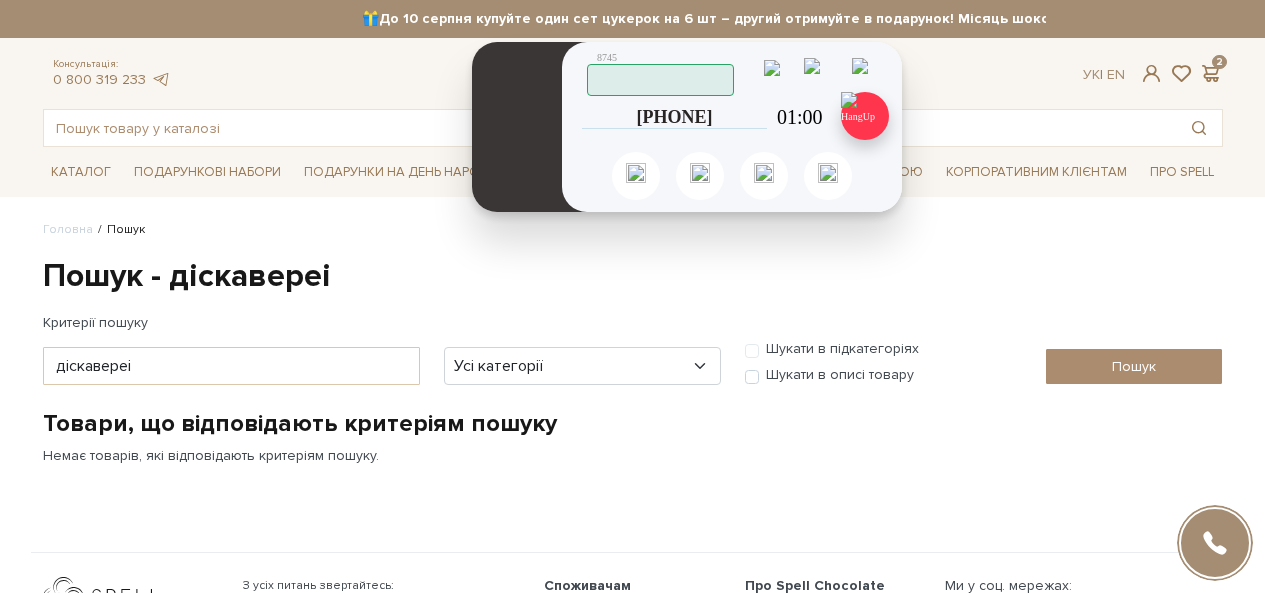 click at bounding box center [865, 116] 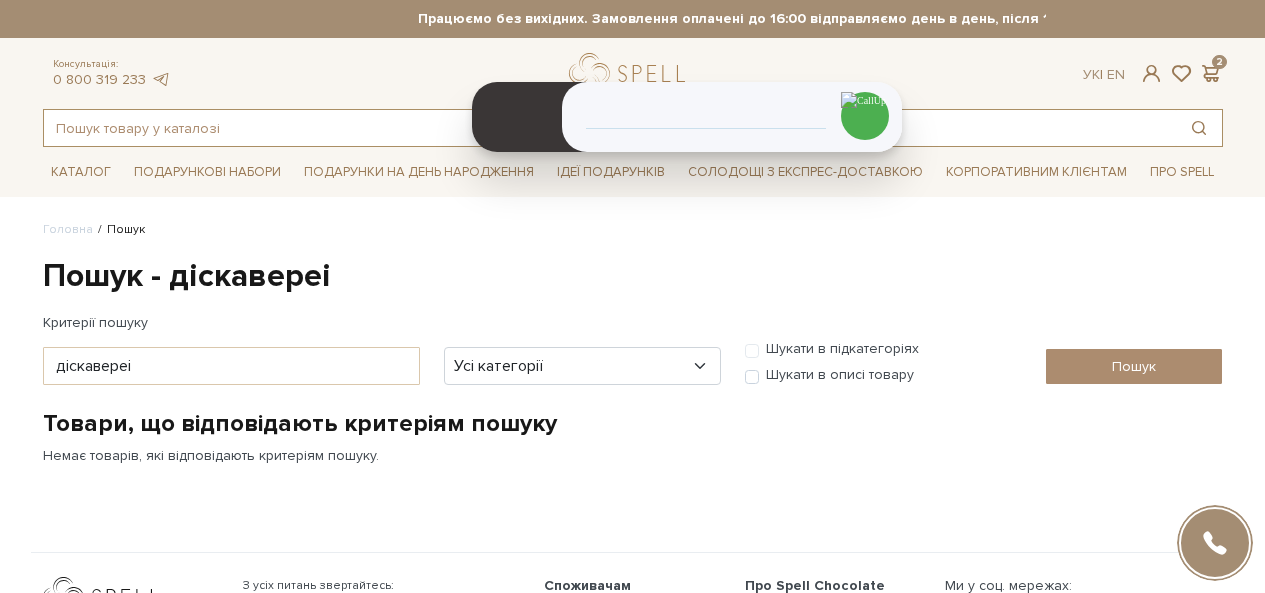 click at bounding box center [610, 128] 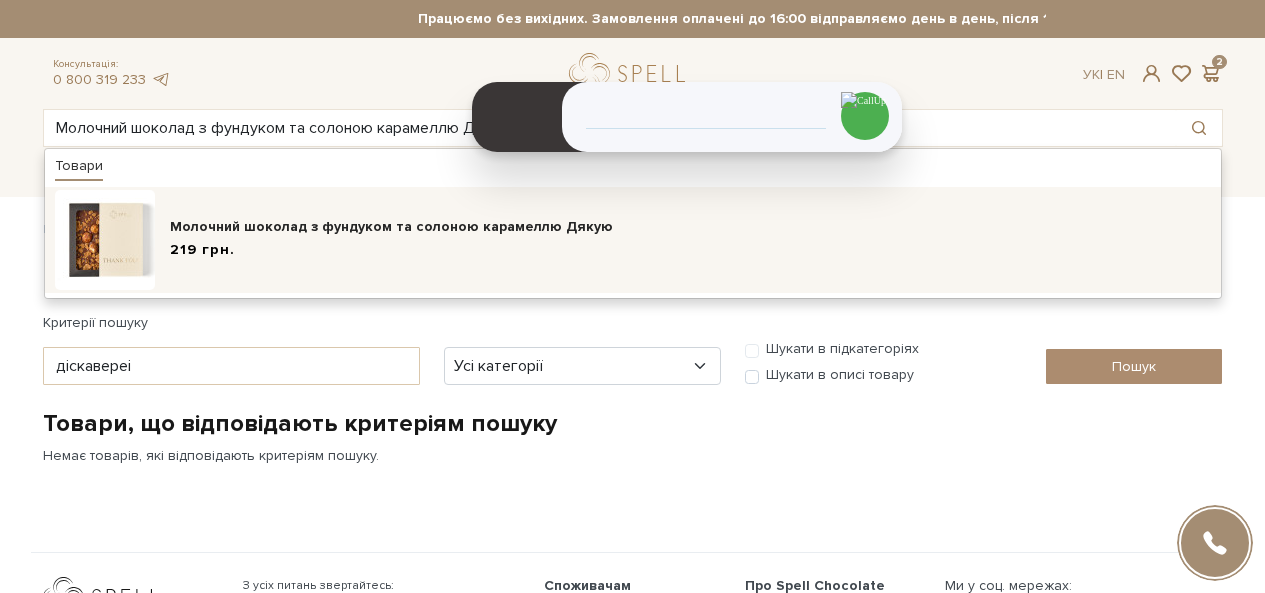 click on "Подарункові набори
SALE
Корпоративним клієнтам
Доставка і оплата
Консультація: 0 800 319 233
Передзвонити мені
Ук                 |
En
|
🎁До 10 серпня купуйте один сет цукерок на 6 шт – другий отримуйте в подарунок! Місяць шоколаду в Spell:  обрати свій сет >>
обрати свій сет >>
| |" at bounding box center [632, 383] 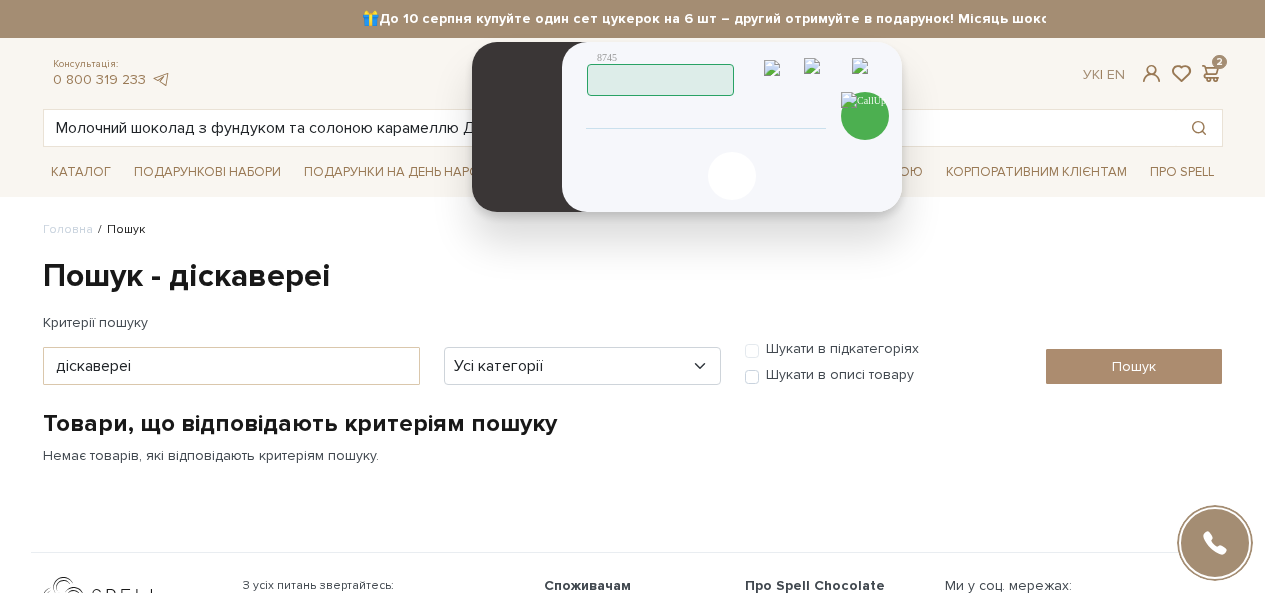 click on "Скопійовано в буфер обміну 1 2 ABC 3 DEF 4 GHI 5 JKL 6 MNO 7 PQRS 8 TUV 9 WXYZ * 0 + # 380916127378 Скопійовано в буфер обміну 01:00 Мікрофон Утримати Клавіатура Перевести Повідомлення Доступно лише для UniTalk облікового запису Зачекайте Помилка .   Служба повідомлень не підключена Суфлер Доступно лише для UniTalk облікового запису Зачекайте Помилка .   Виклик Скопійовано в буфер обміну 00:00 Немає з’єднання! Дзвінок переведено Переведення НЕ ВДАЛОСЯ!" at bounding box center (732, 127) 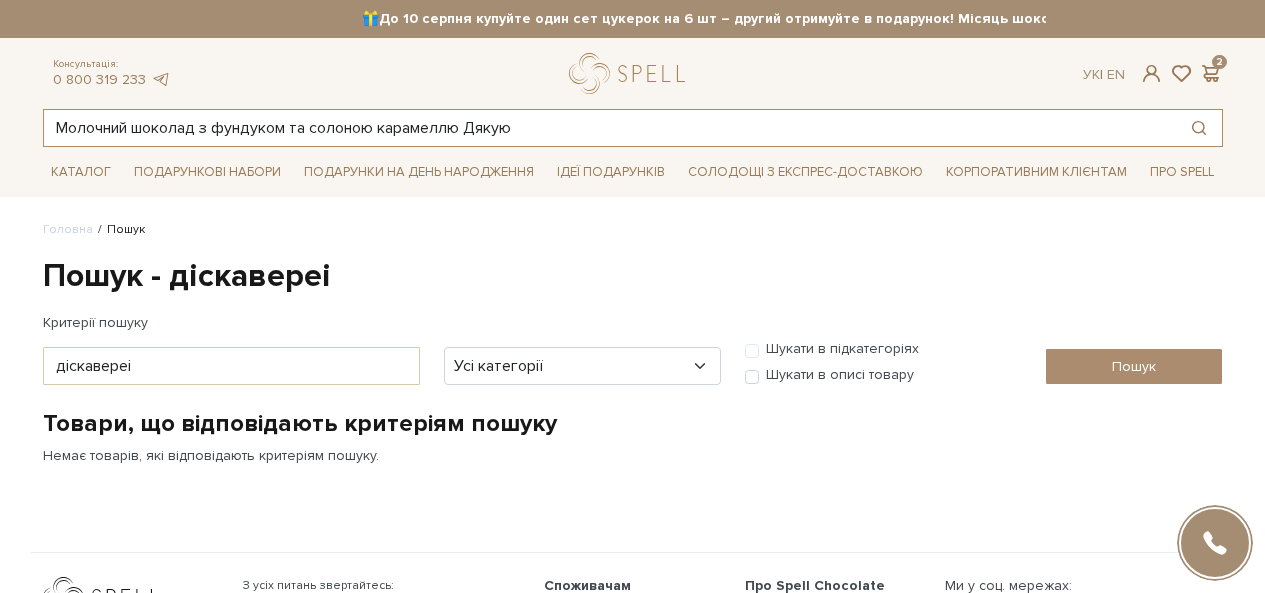 click on "Молочний шоколад з фундуком та солоною карамеллю Дякую" at bounding box center [610, 128] 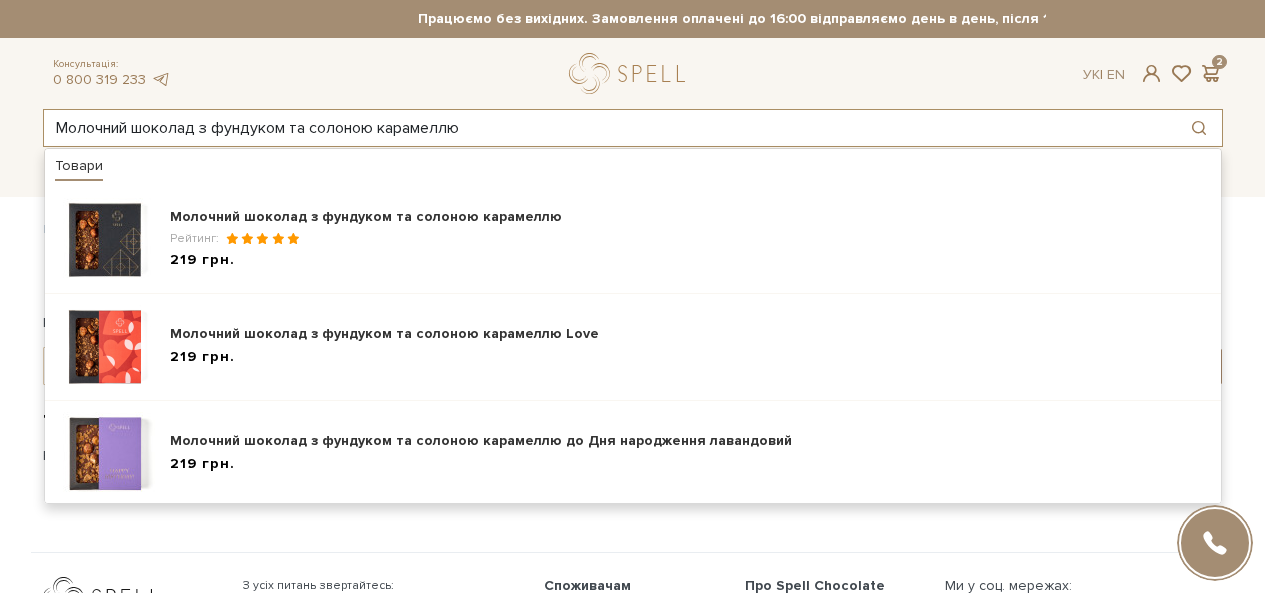 type on "Молочний шоколад з фундуком та солоною карамеллю" 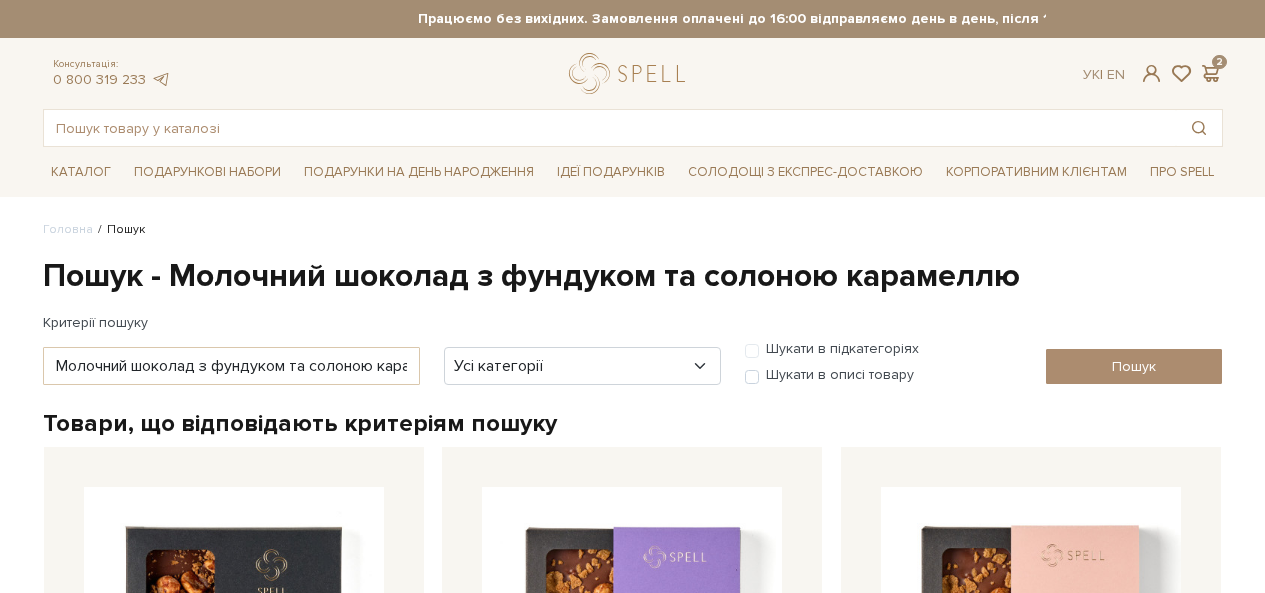 scroll, scrollTop: 0, scrollLeft: 0, axis: both 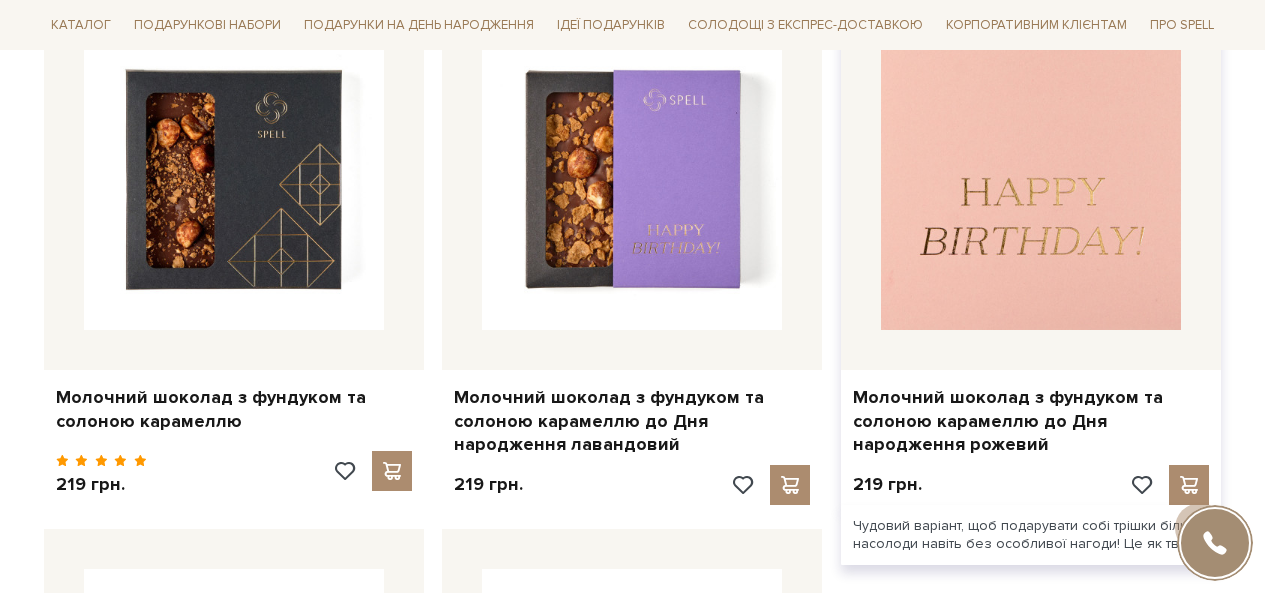 drag, startPoint x: 1005, startPoint y: 349, endPoint x: 1141, endPoint y: 204, distance: 198.79889 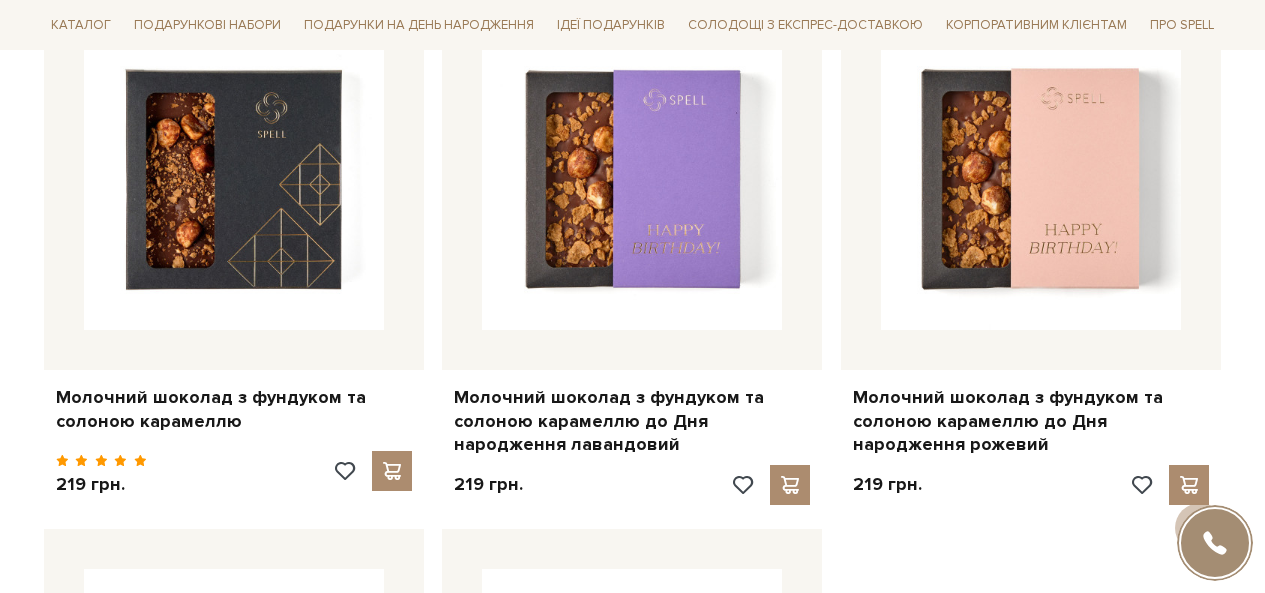 click on "Подарункові набори
SALE
Корпоративним клієнтам
Доставка і оплата
Консультація: 0 800 319 233
Передзвонити мені
Ук                 |
En
|
🎁До 10 серпня купуйте один сет цукерок на 6 шт – другий отримуйте в подарунок! Місяць шоколаду в Spell:  обрати свій сет >>
обрати свій сет >>
| |" at bounding box center (632, 427) 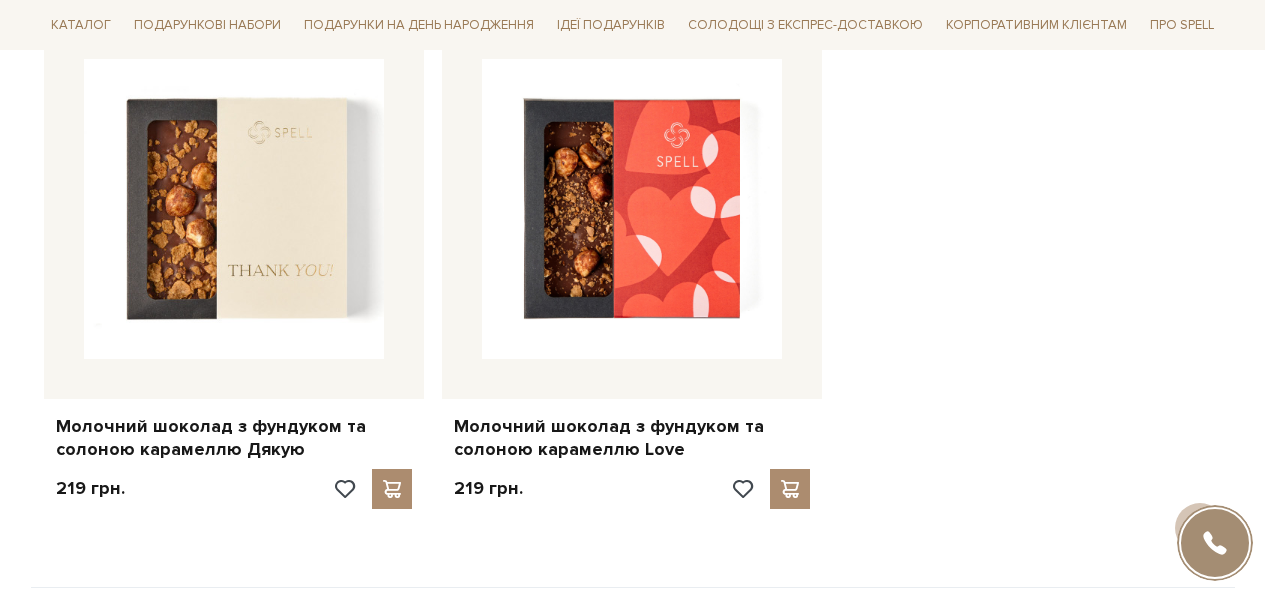 scroll, scrollTop: 987, scrollLeft: 0, axis: vertical 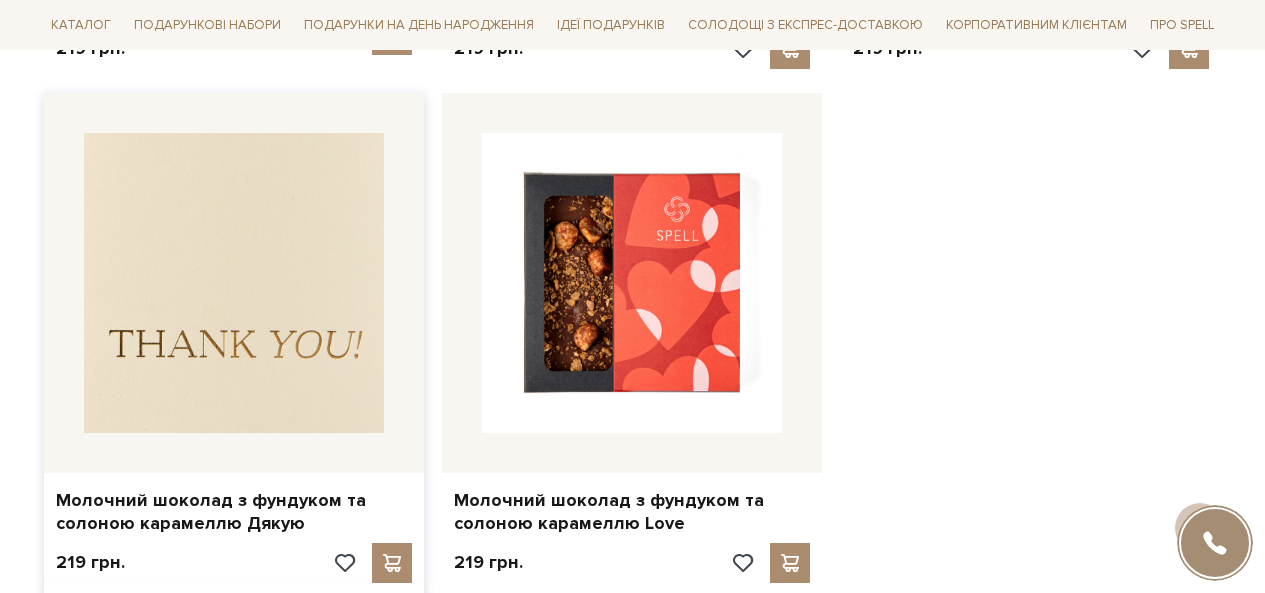 click at bounding box center (234, 283) 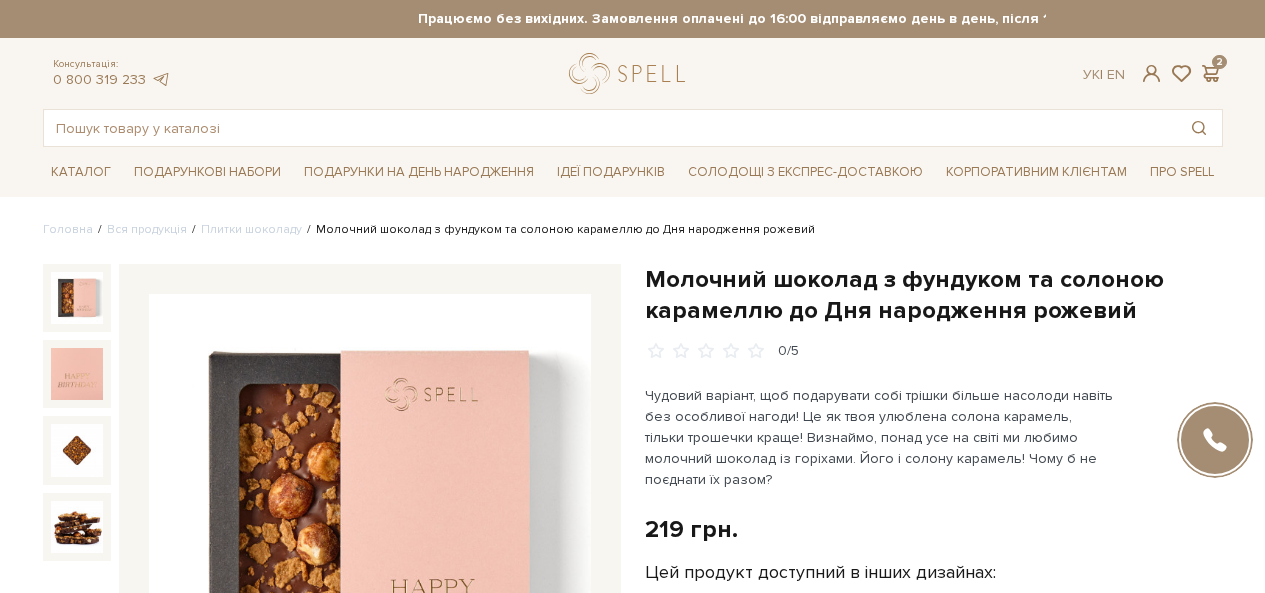 scroll, scrollTop: 0, scrollLeft: 0, axis: both 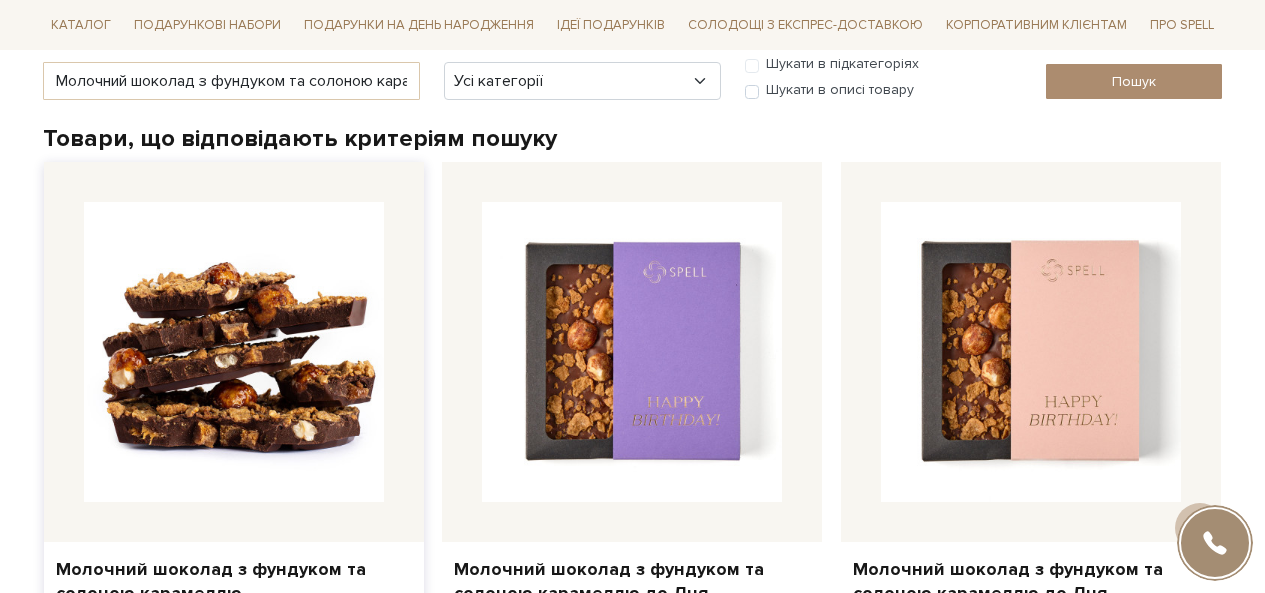 click at bounding box center (234, 352) 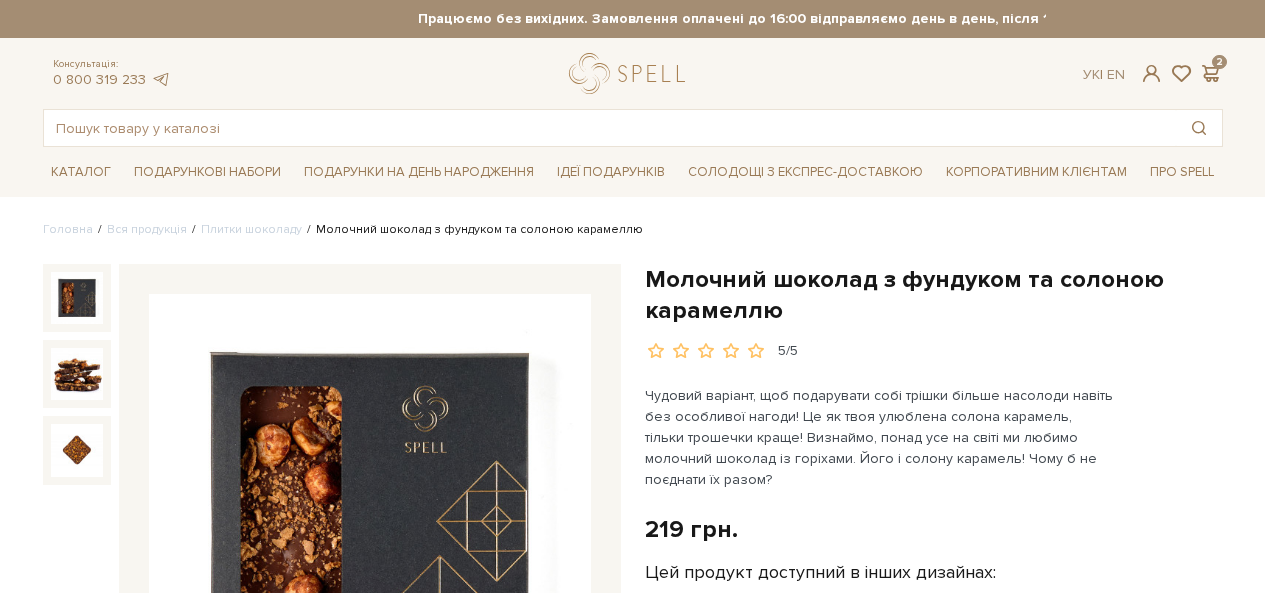 scroll, scrollTop: 0, scrollLeft: 0, axis: both 